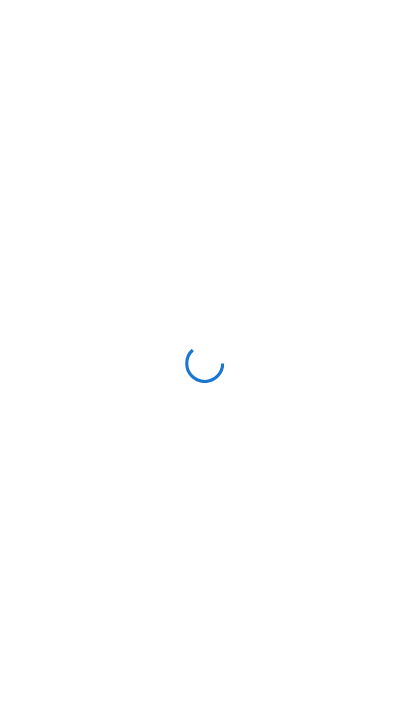 scroll, scrollTop: 0, scrollLeft: 0, axis: both 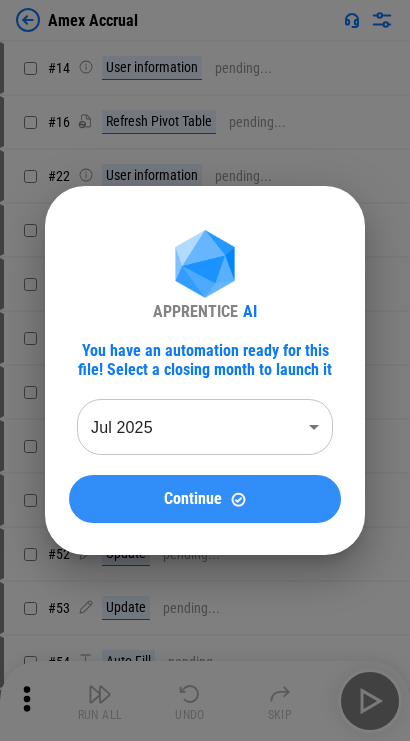 click on "Continue" at bounding box center [205, 499] 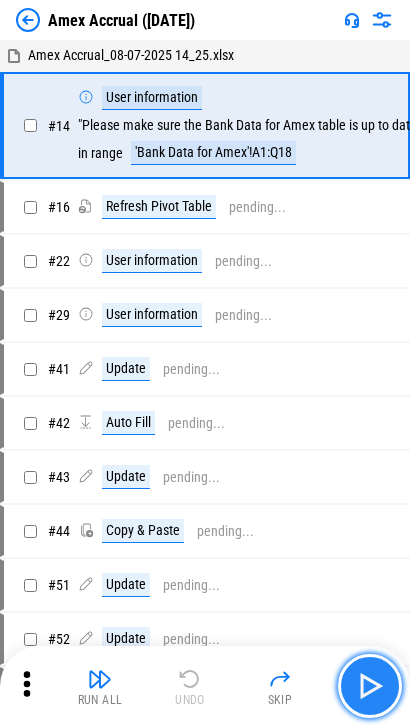 click at bounding box center [370, 686] 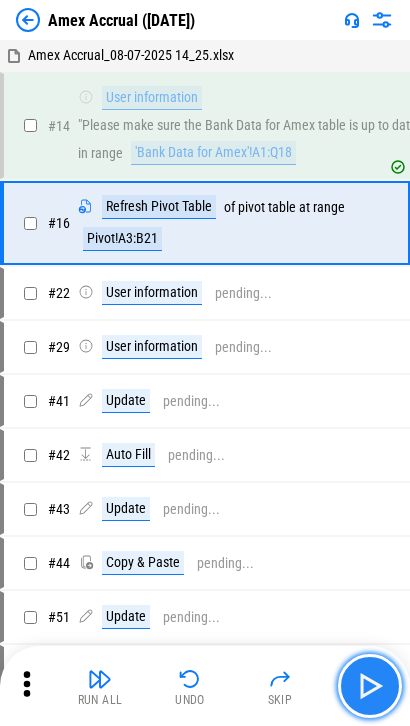 click at bounding box center (370, 686) 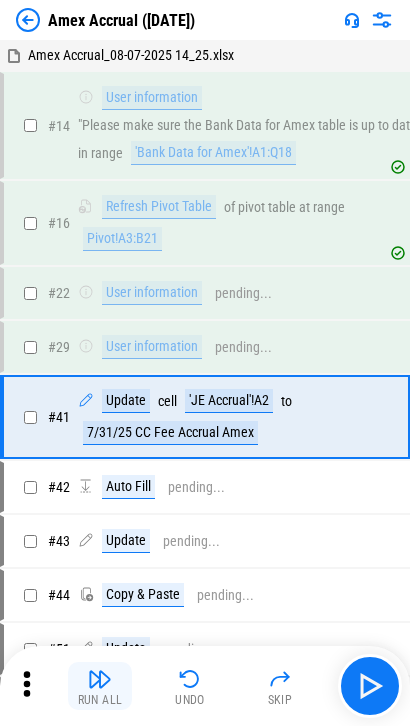 click on "Run All" at bounding box center [100, 700] 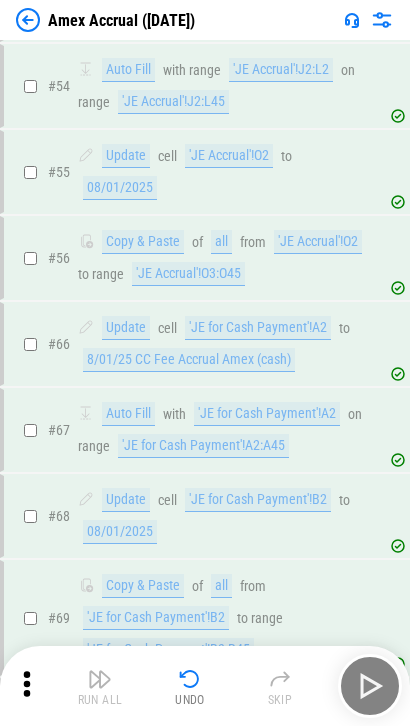 scroll, scrollTop: 0, scrollLeft: 0, axis: both 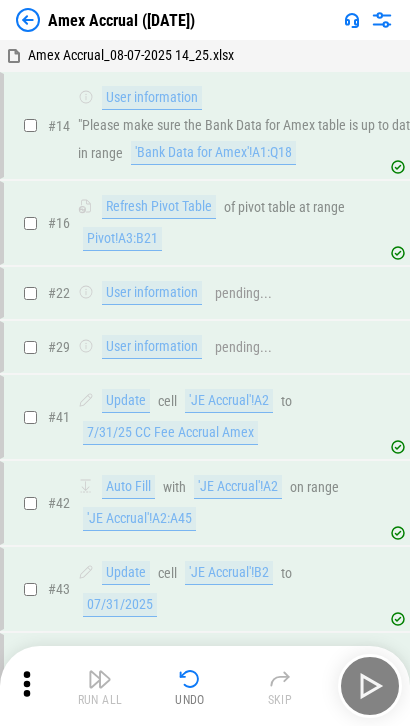 click on "User information" at bounding box center [152, 293] 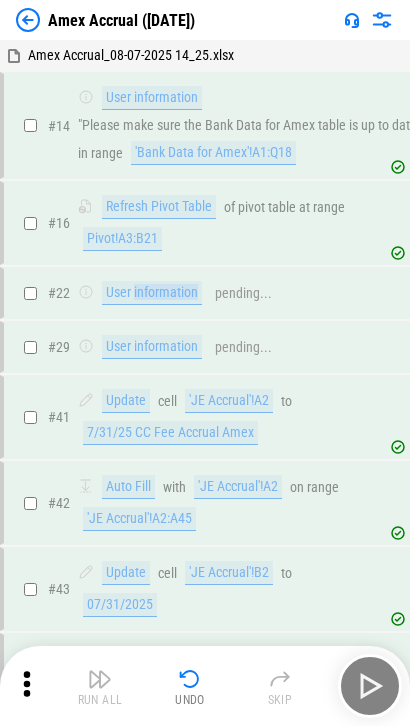 click on "User information" at bounding box center (152, 293) 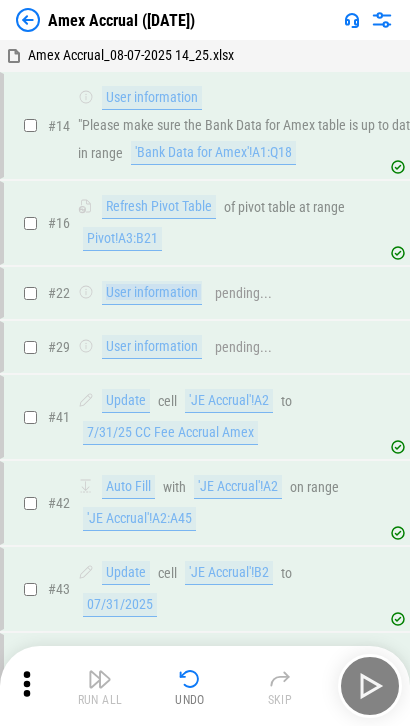 click on "User information" at bounding box center (152, 293) 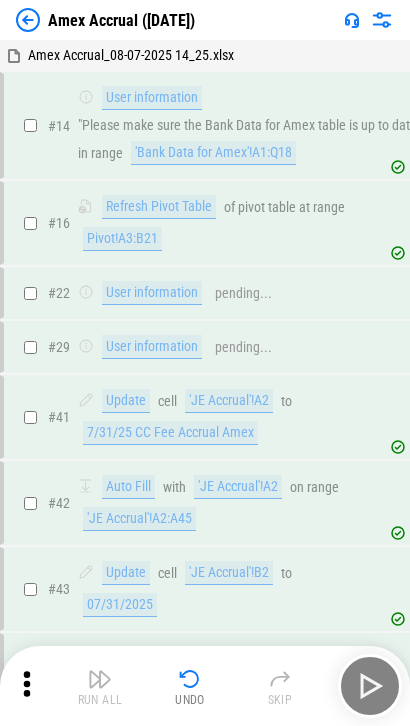click on "Run All Undo Skip" at bounding box center (207, 686) 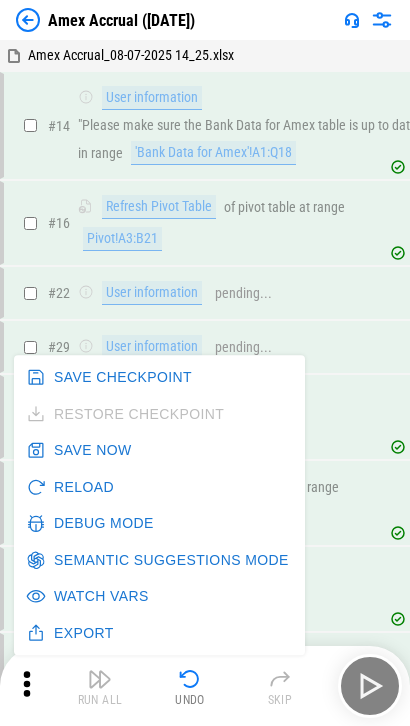click on "Debug Mode" at bounding box center (92, 523) 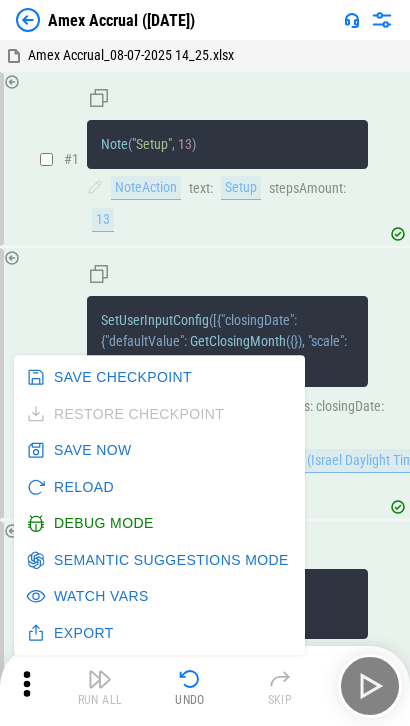 click on "SetUserInputConfig ( [ { "closingDate" :   { "defaultValue" :   GetClosingMonth ( { } ) ,   "scale" :   "Month" } } ] )" at bounding box center [227, 324] 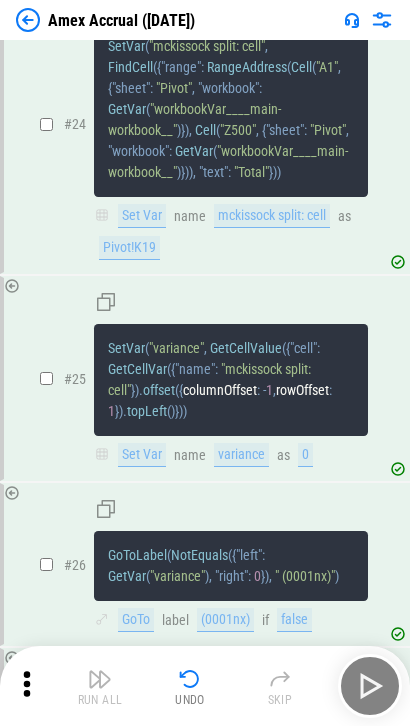 scroll, scrollTop: 5000, scrollLeft: 0, axis: vertical 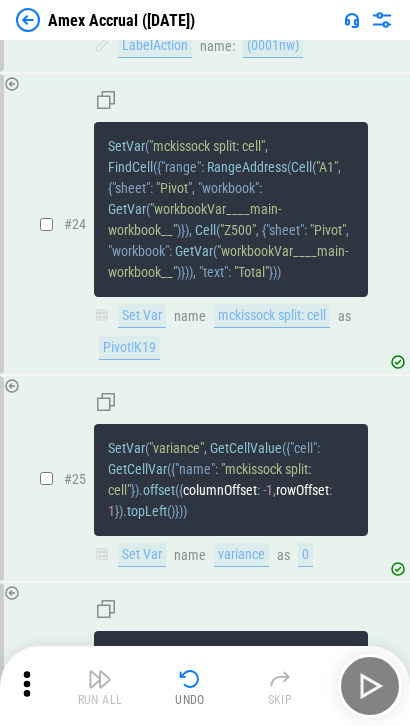 click on ""Pivot"" at bounding box center (174, 188) 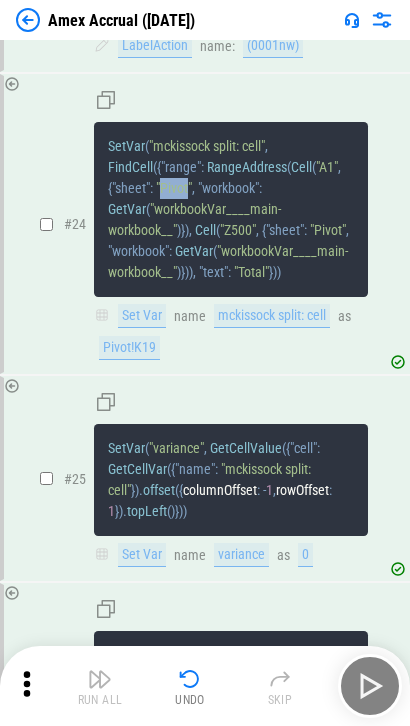 click on ""Pivot"" at bounding box center [174, 188] 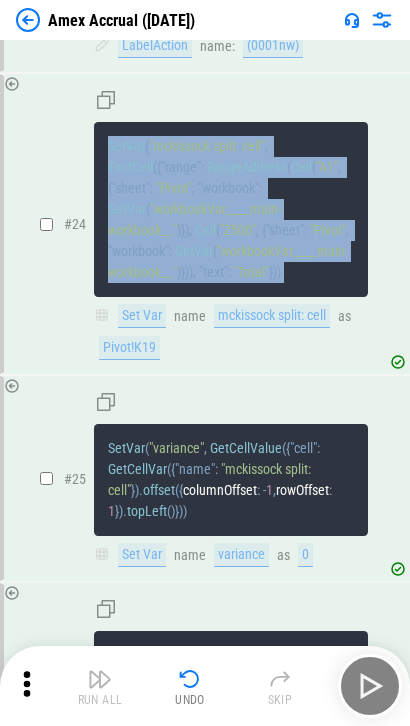click on ""Pivot"" at bounding box center (174, 188) 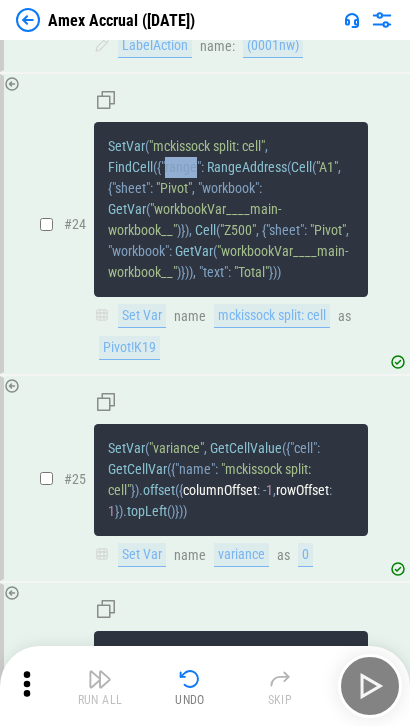 click on "SetVar ( "mckissock split: cell" ,   FindCell ( { "range" :   RangeAddress ( Cell ( "A1" ,   { "sheet" :   "Pivot" ,   "workbook" :   GetVar ( "workbookVar____main-workbook__" ) } ) ,   Cell ( "Z500" ,   { "sheet" :   "Pivot" ,   "workbook" :   GetVar ( "workbookVar____main-workbook__" ) } ) ) ,   "text" :   "Total" } ) )" at bounding box center [231, 209] 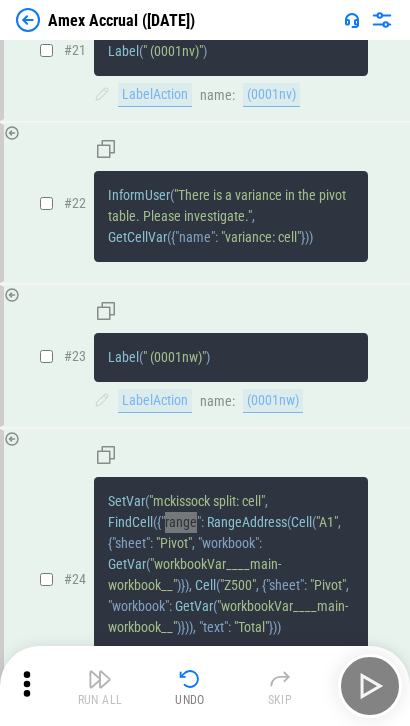 scroll, scrollTop: 4500, scrollLeft: 0, axis: vertical 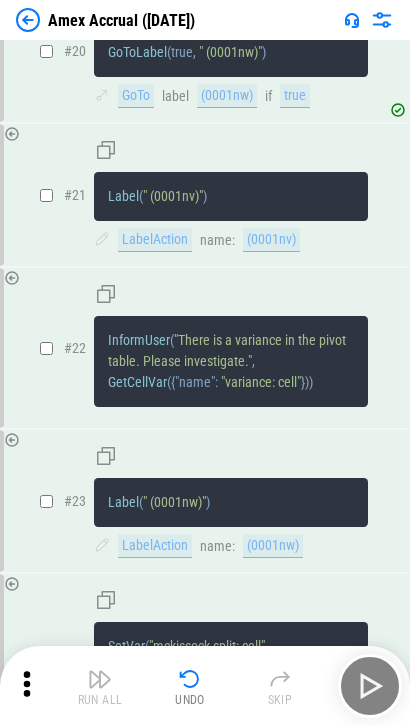 click on ""There is a variance in the pivot table. Please investigate."" at bounding box center [228, 350] 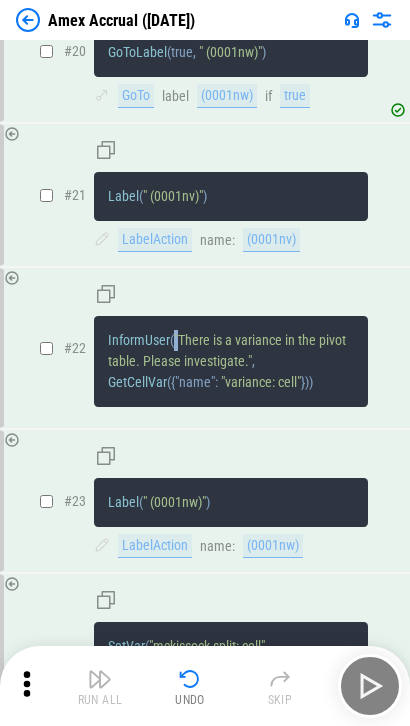 click on ""There is a variance in the pivot table. Please investigate."" at bounding box center [228, 350] 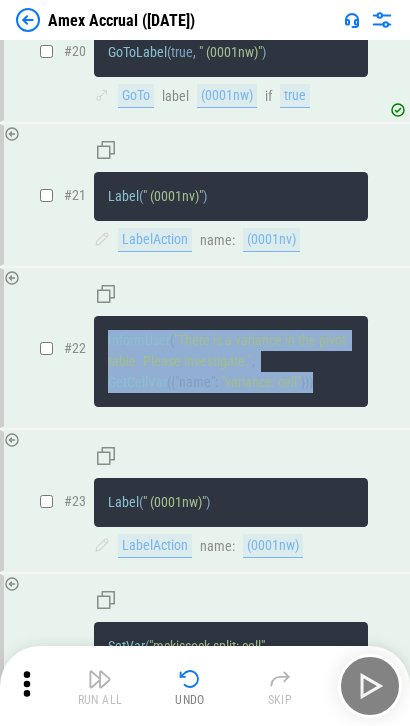 click on ""There is a variance in the pivot table. Please investigate."" at bounding box center (228, 350) 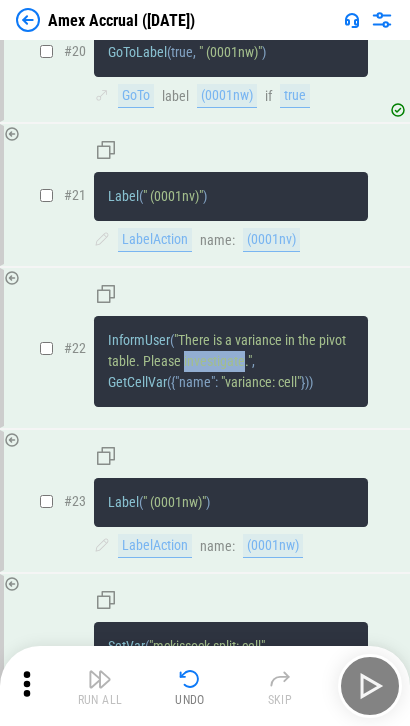click on ""There is a variance in the pivot table. Please investigate."" at bounding box center (228, 350) 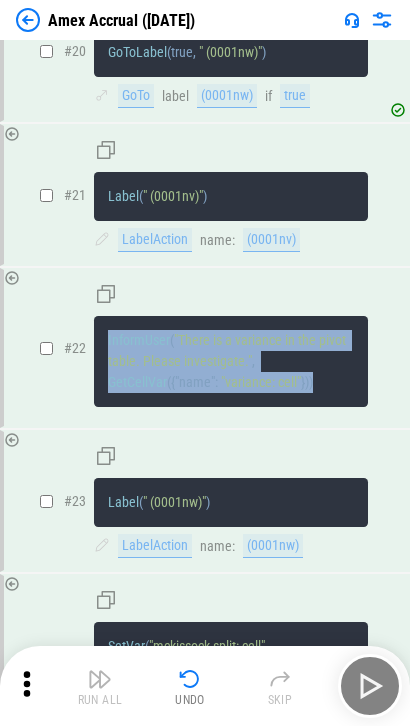 click on ""There is a variance in the pivot table. Please investigate."" at bounding box center (228, 350) 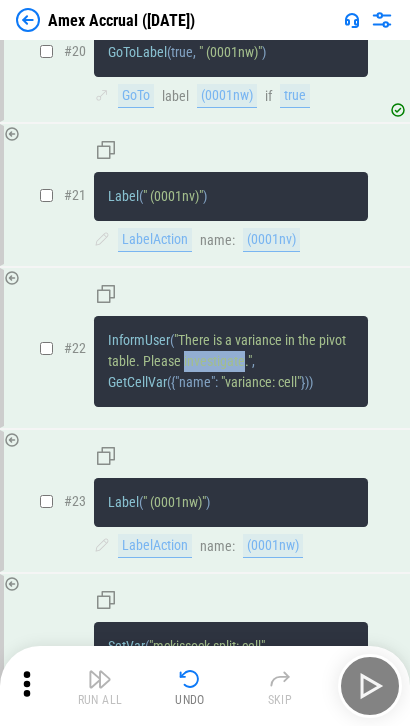 click on "InformUser ( "There is a variance in the pivot table. Please investigate." ,   GetCellVar ( { "name" :   "variance: cell" } ) )" at bounding box center [231, 361] 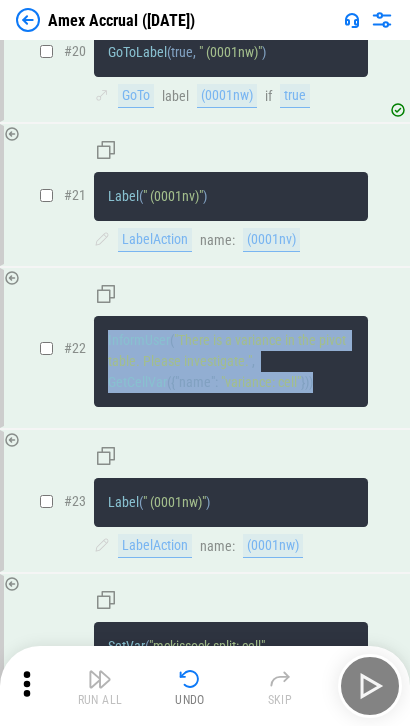 click on "InformUser ( "There is a variance in the pivot table. Please investigate." ,   GetCellVar ( { "name" :   "variance: cell" } ) )" at bounding box center (231, 361) 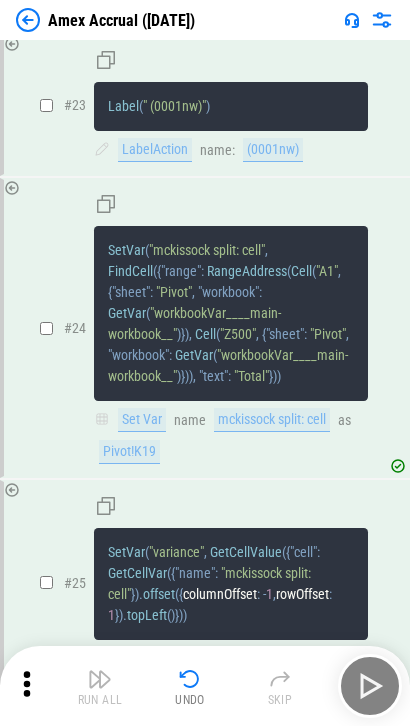 scroll, scrollTop: 4900, scrollLeft: 0, axis: vertical 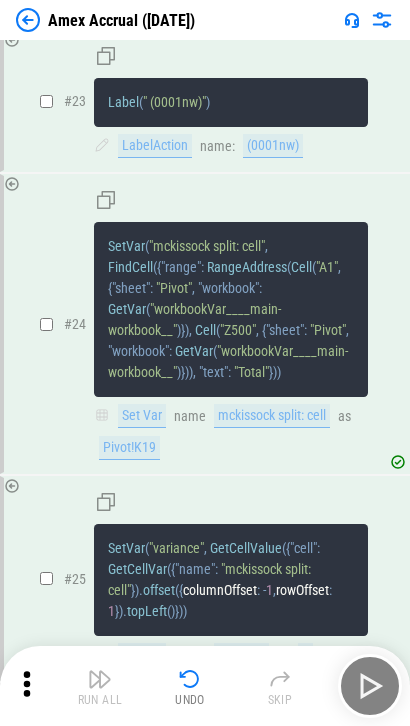 click at bounding box center [196, 288] 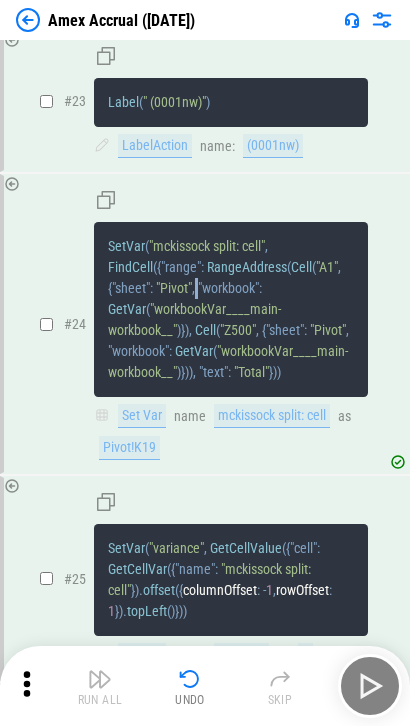 click at bounding box center (196, 288) 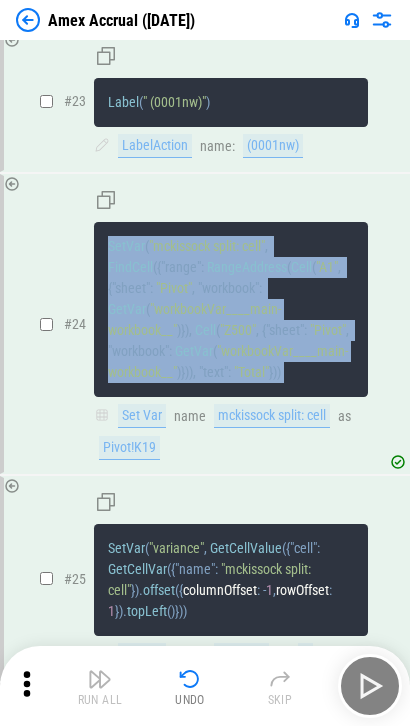 click at bounding box center (196, 288) 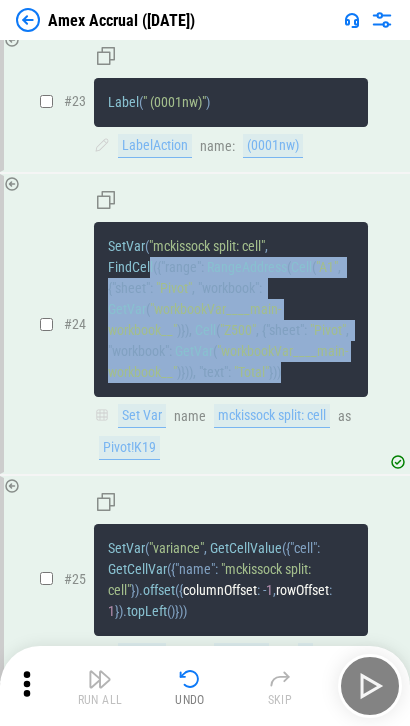drag, startPoint x: 292, startPoint y: 466, endPoint x: 147, endPoint y: 329, distance: 199.48433 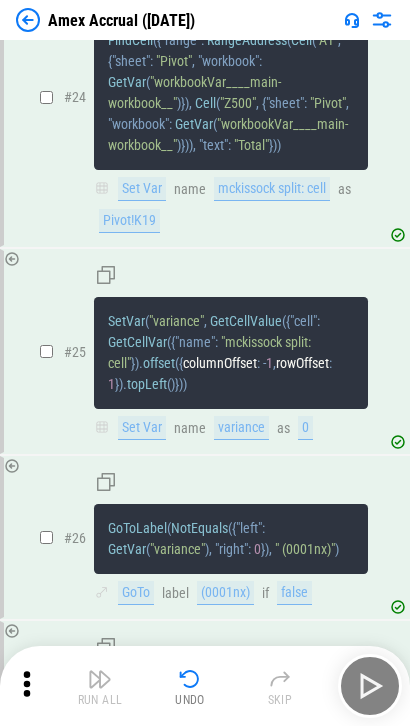 scroll, scrollTop: 5200, scrollLeft: 0, axis: vertical 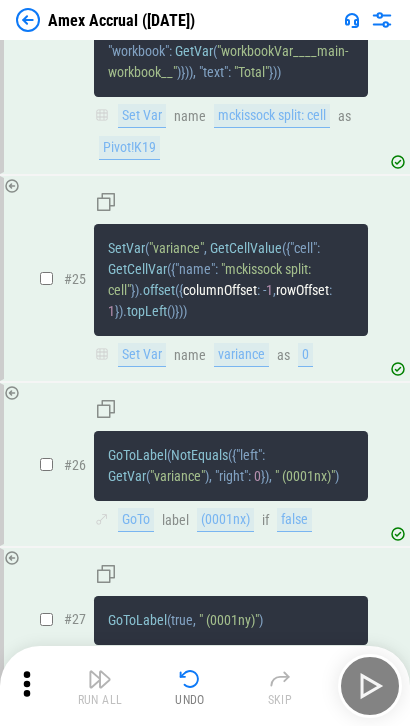 click on ""name"" at bounding box center [195, 269] 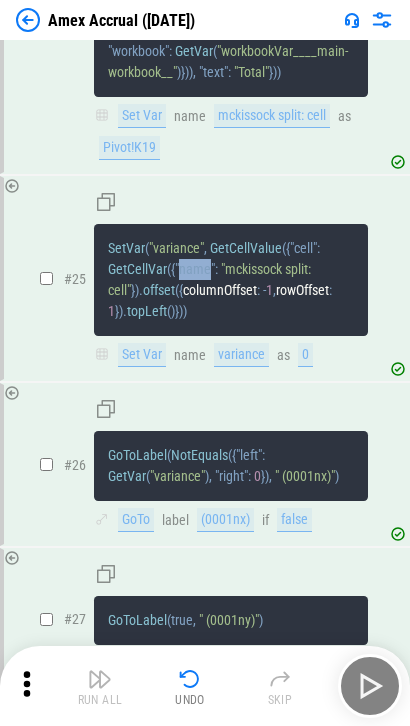 click on ""name"" at bounding box center (195, 269) 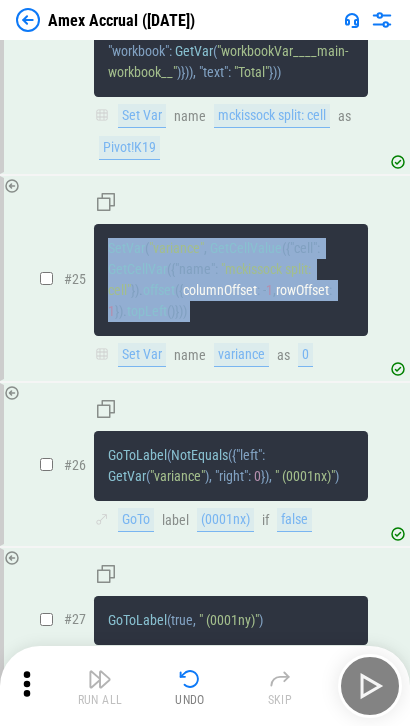 drag, startPoint x: 198, startPoint y: 369, endPoint x: 211, endPoint y: 381, distance: 17.691807 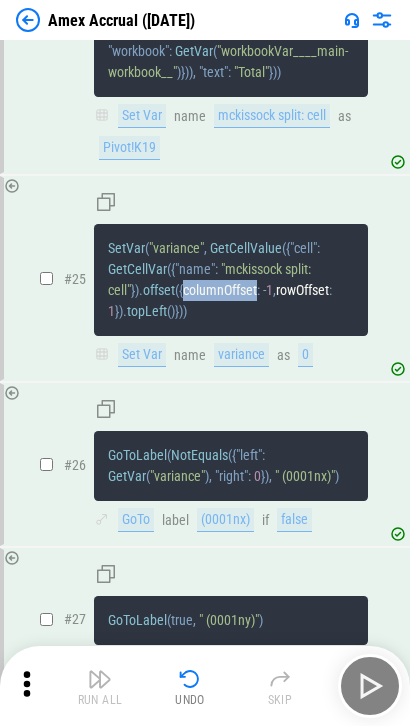 click on "columnOffset" at bounding box center [220, 290] 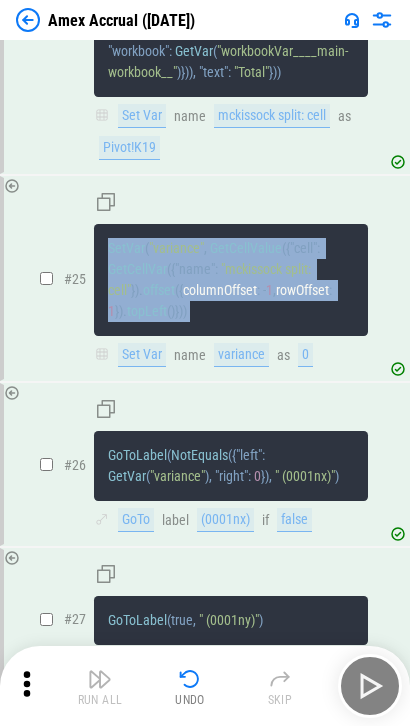 click on "columnOffset" at bounding box center (220, 290) 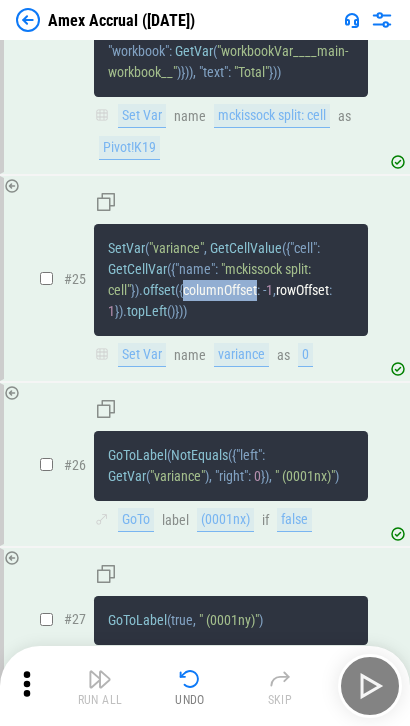 click on "columnOffset" at bounding box center [220, 290] 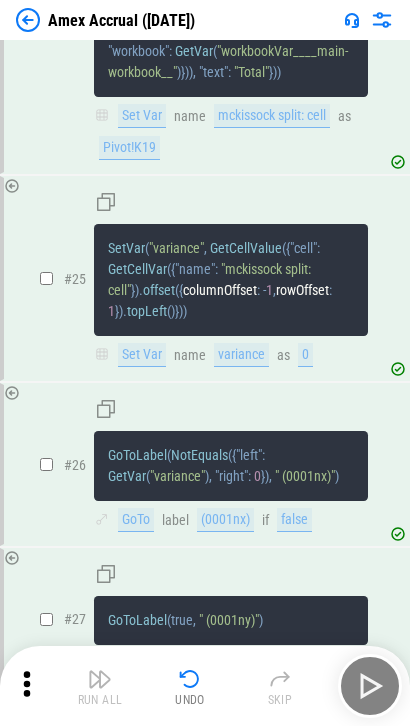 click on "1" at bounding box center [269, 290] 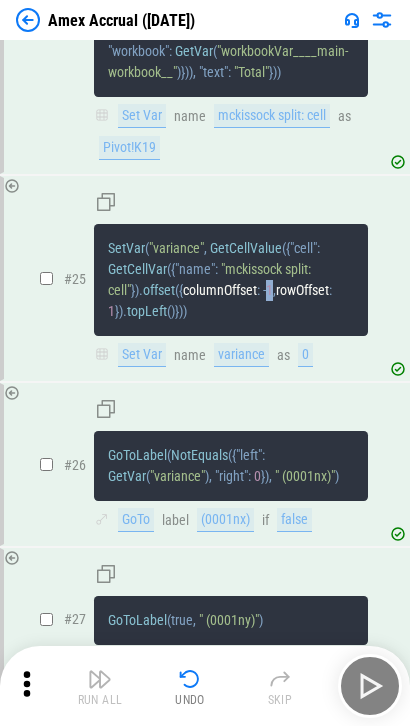 click on "1" at bounding box center [269, 290] 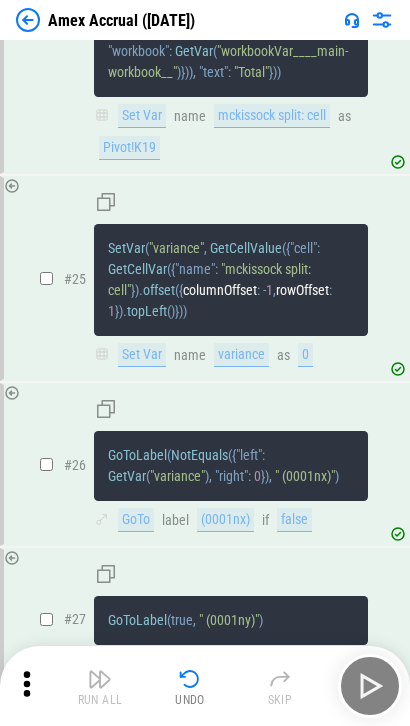 click on "rowOffset" at bounding box center [302, 290] 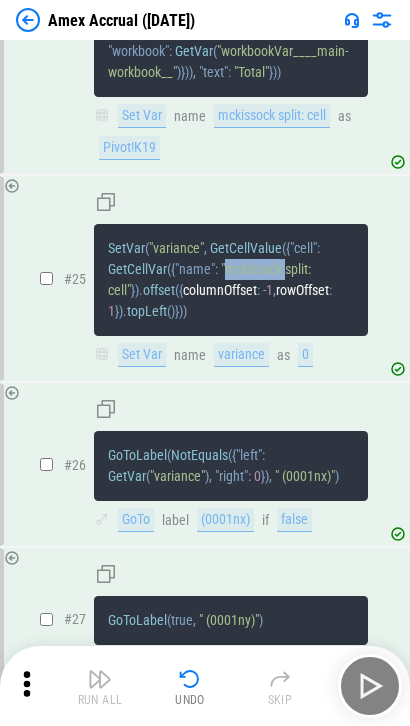 click on ""mckissock split: cell"" at bounding box center [211, 279] 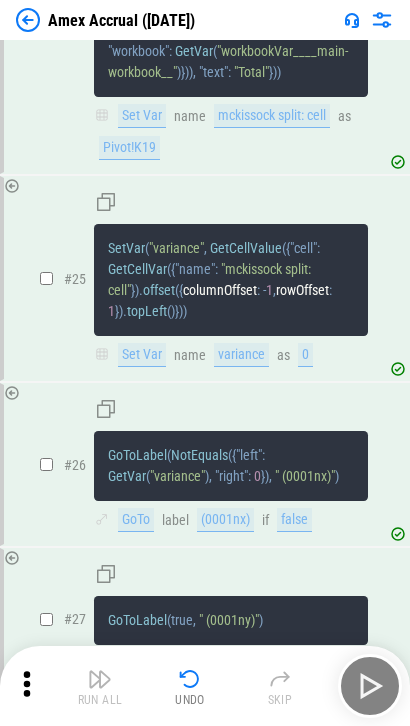 click on "GetCellValue" at bounding box center (246, 248) 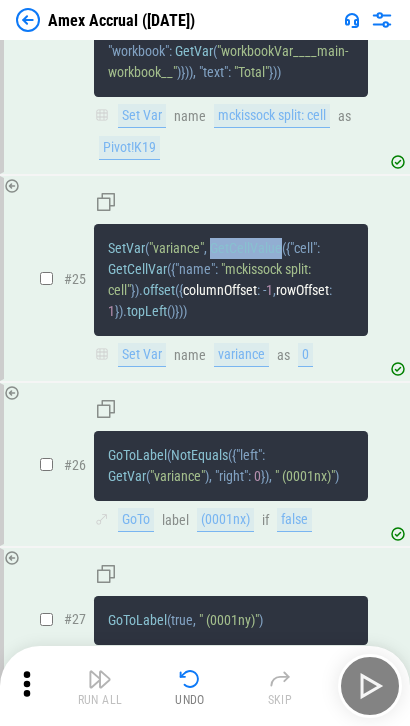 click on "GetCellValue" at bounding box center (246, 248) 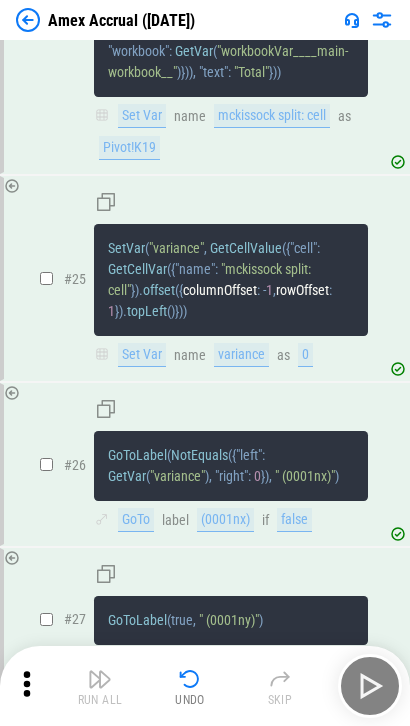 click on "-" at bounding box center [264, 290] 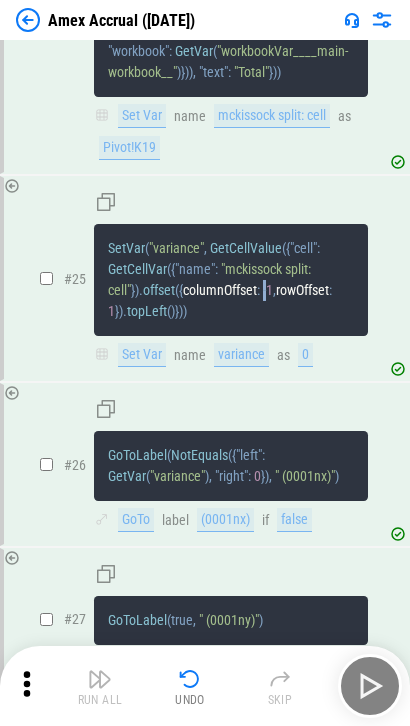 click on "-" at bounding box center [264, 290] 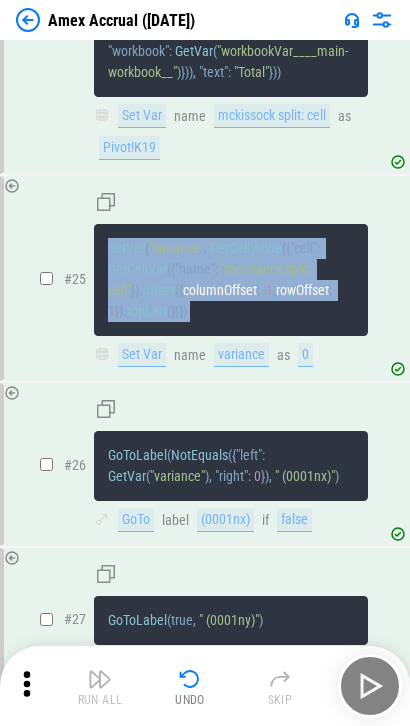 click on "-" at bounding box center (264, 290) 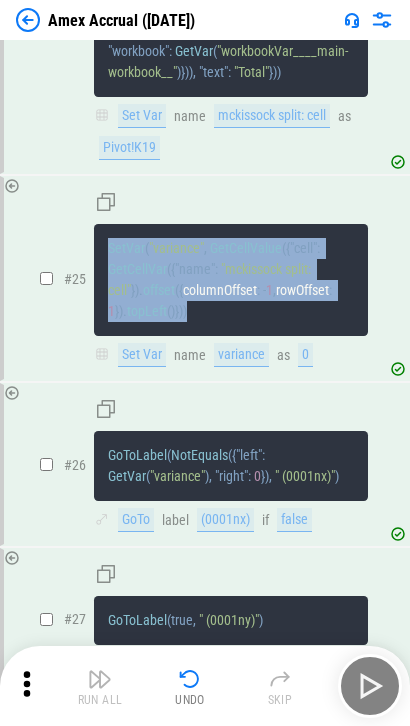 drag, startPoint x: 190, startPoint y: 375, endPoint x: 104, endPoint y: 317, distance: 103.73042 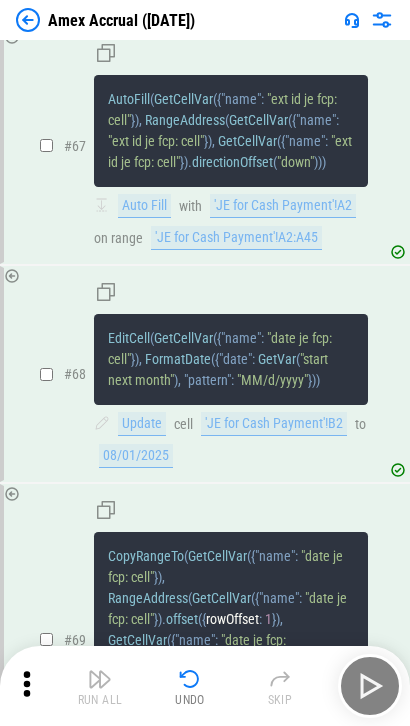 scroll, scrollTop: 14500, scrollLeft: 0, axis: vertical 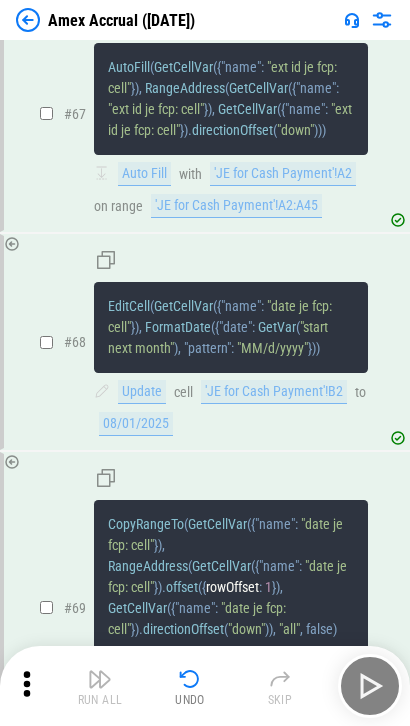 click on "directionOffset" at bounding box center [232, 130] 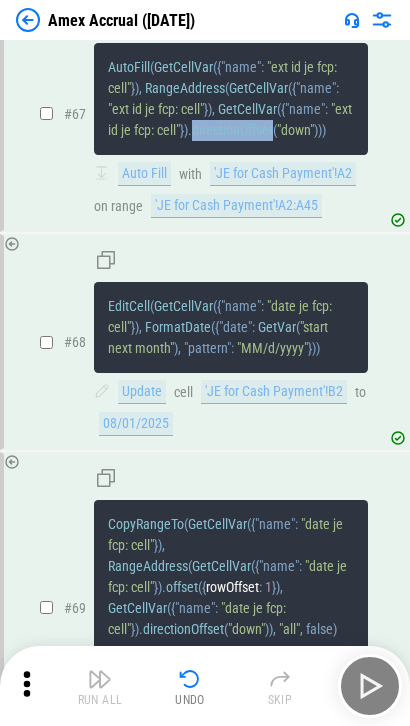click on "directionOffset" at bounding box center [232, 130] 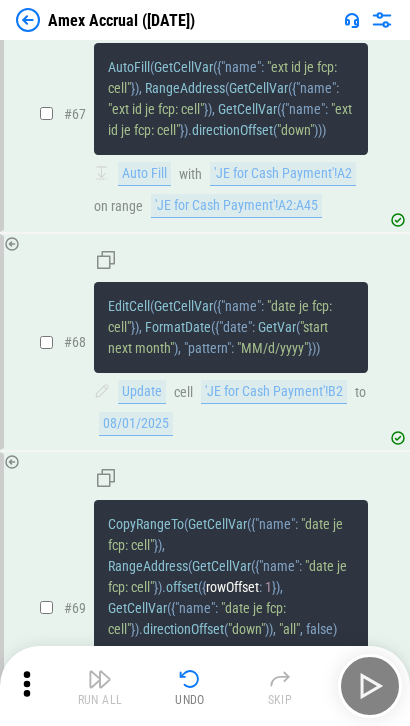 click on "GetCellVar" at bounding box center [247, 109] 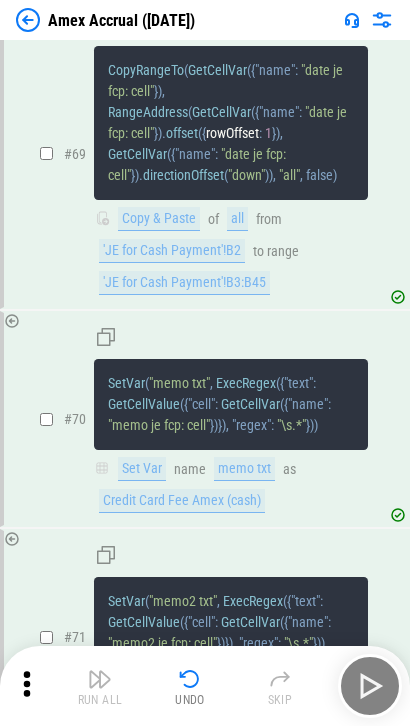 scroll, scrollTop: 15000, scrollLeft: 0, axis: vertical 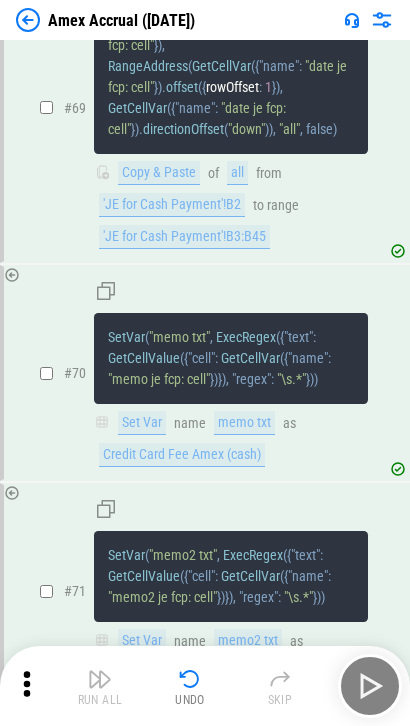 click on "rowOffset" at bounding box center (232, 87) 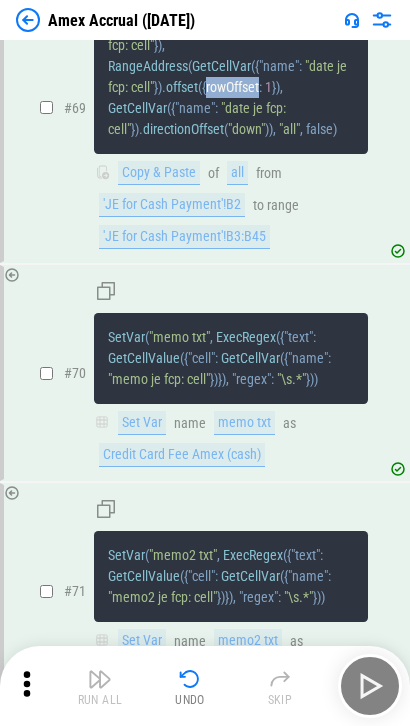 click on "rowOffset" at bounding box center (232, 87) 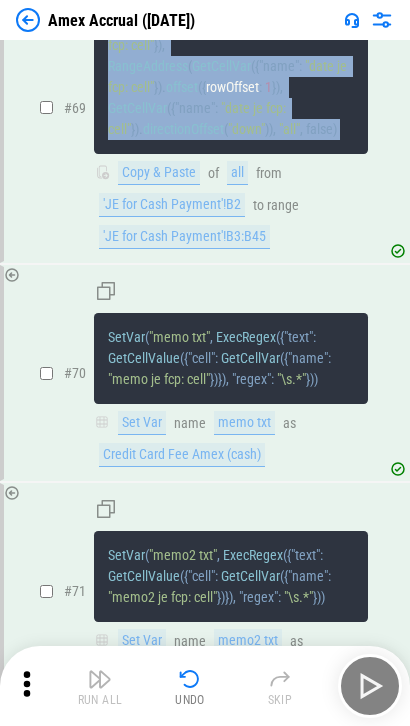click on "rowOffset" at bounding box center [232, 87] 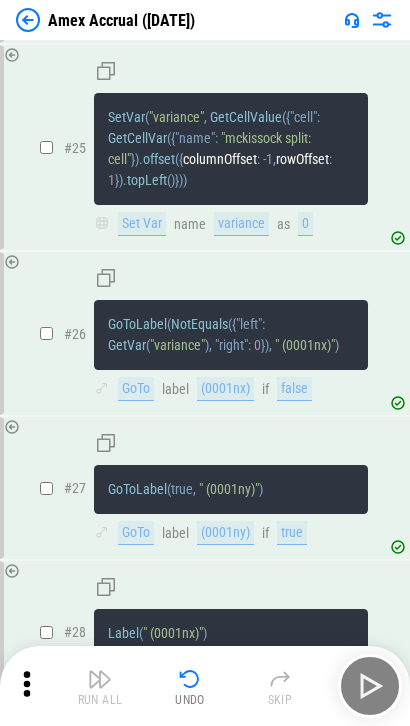 scroll, scrollTop: 5300, scrollLeft: 0, axis: vertical 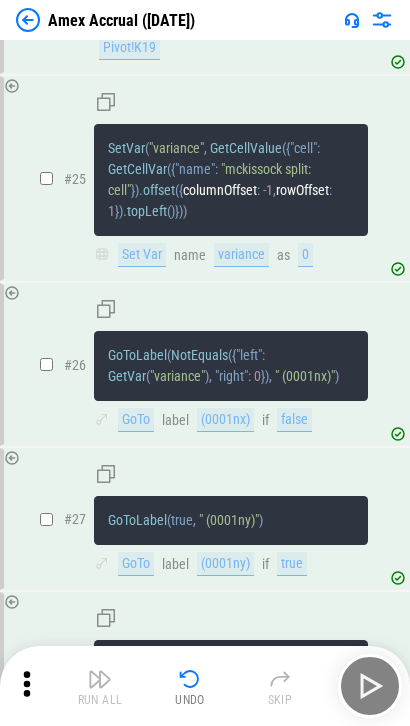 click on "GoToLabel" at bounding box center (137, 355) 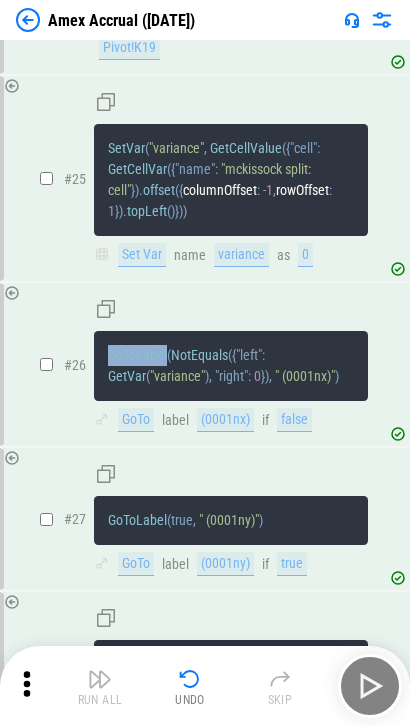 click on "GoToLabel" at bounding box center [137, 355] 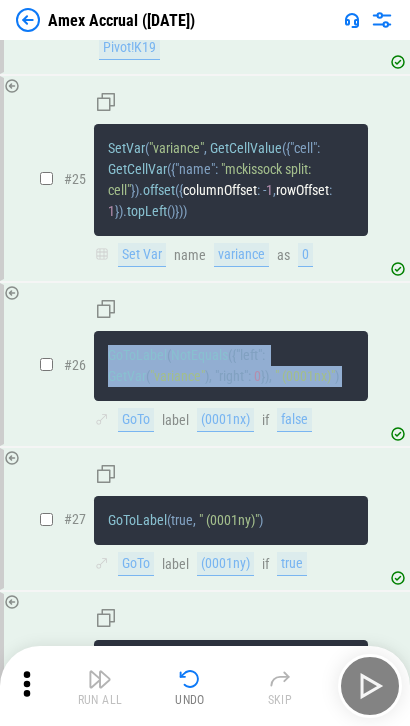 click on "GoToLabel" at bounding box center [137, 355] 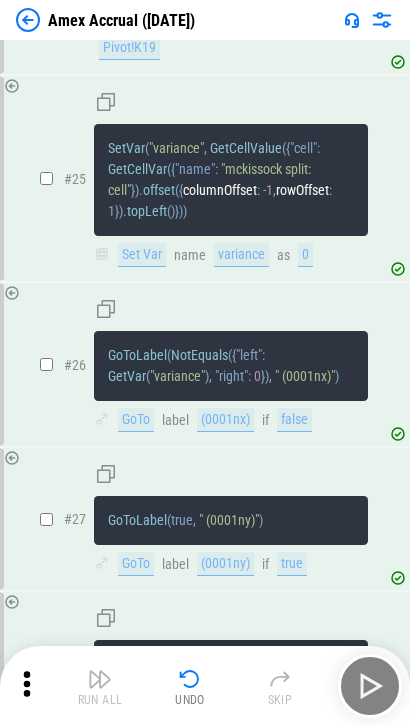 click on "offset" at bounding box center (159, 190) 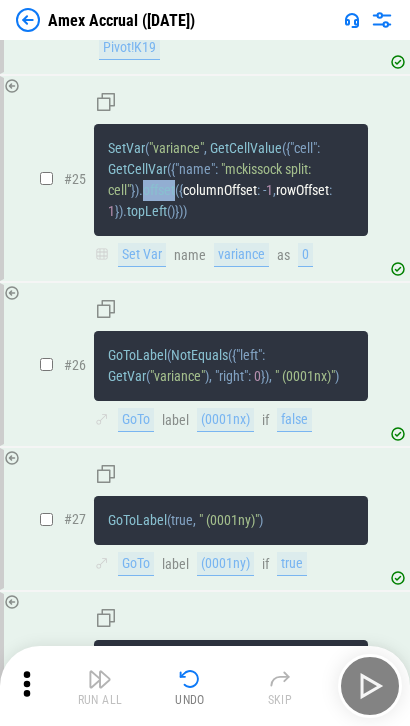 click on "offset" at bounding box center (159, 190) 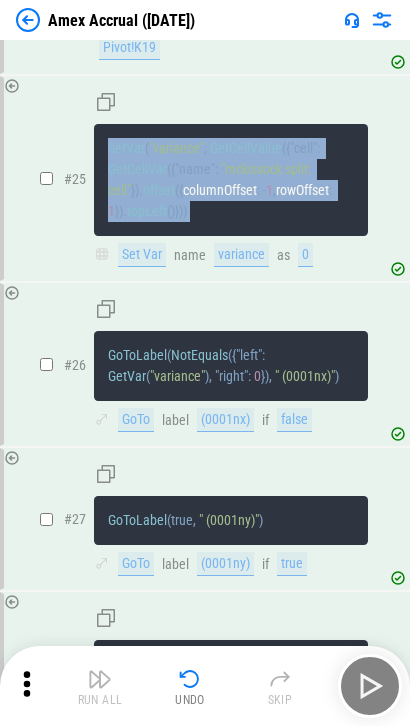 click on "offset" at bounding box center [159, 190] 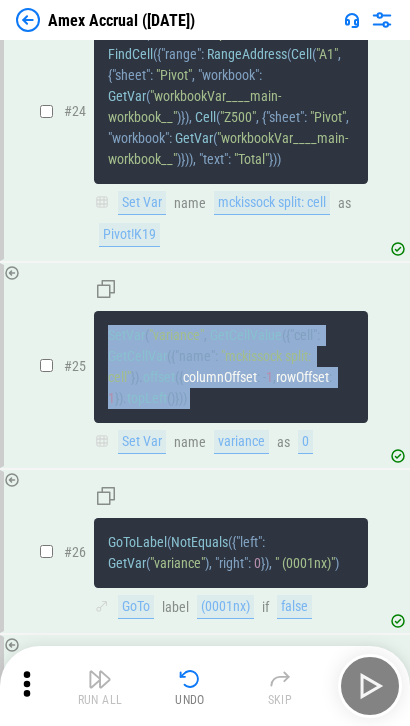 scroll, scrollTop: 5100, scrollLeft: 0, axis: vertical 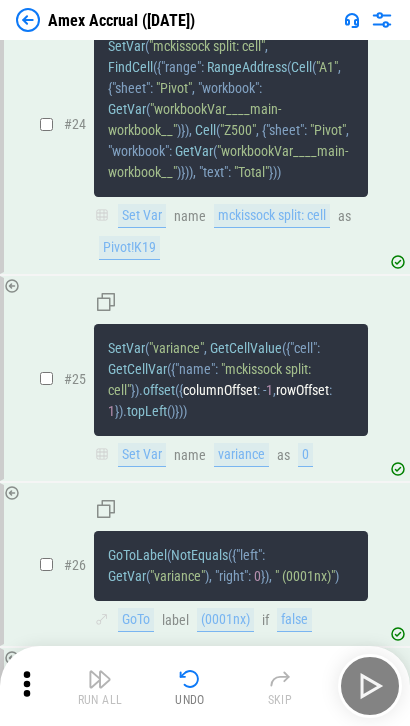 click on ""workbookVar____main-workbook__"" at bounding box center [228, 161] 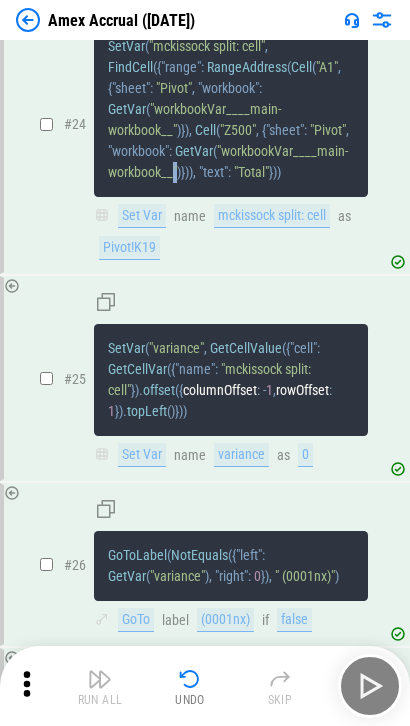 click on ""workbookVar____main-workbook__"" at bounding box center (228, 161) 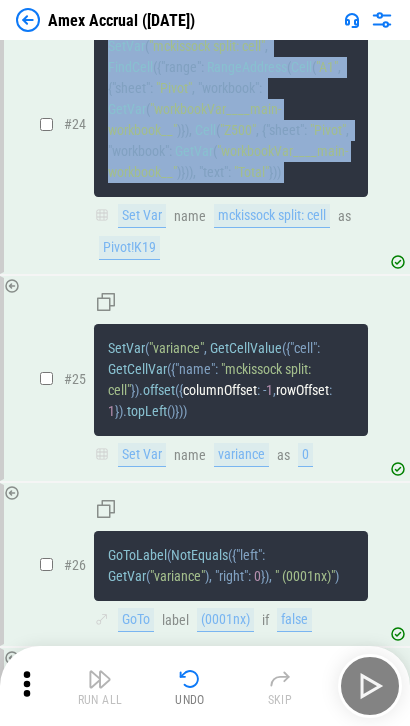 click on ""workbookVar____main-workbook__"" at bounding box center [228, 161] 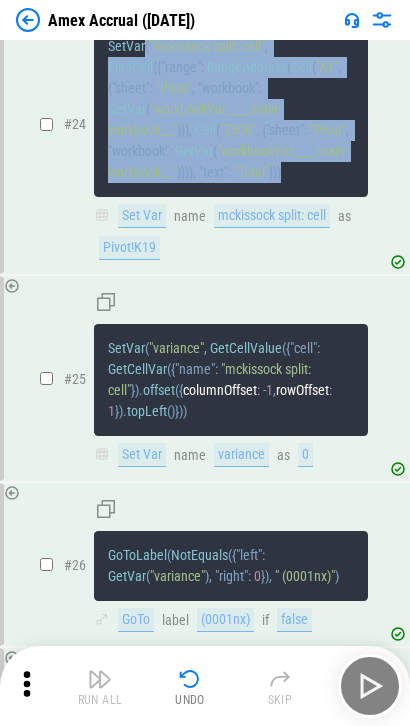 drag, startPoint x: 292, startPoint y: 267, endPoint x: 146, endPoint y: 117, distance: 209.32272 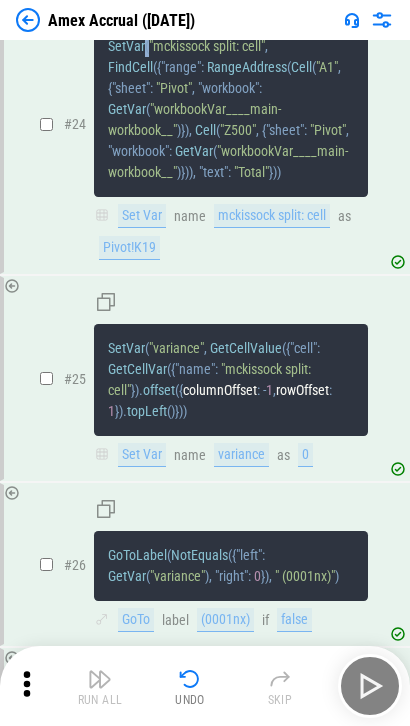 click on "(" at bounding box center (147, 46) 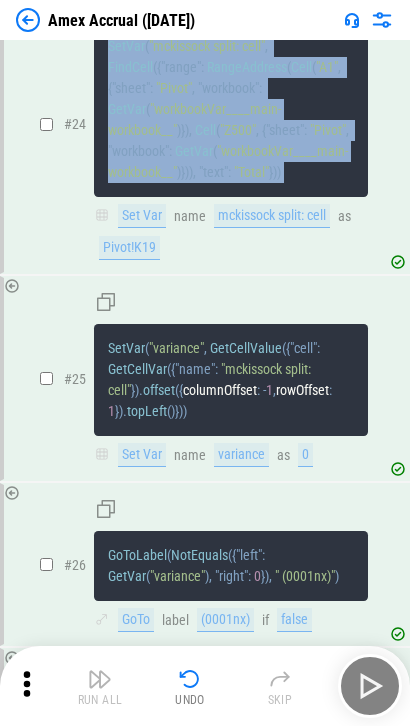 click on "(" at bounding box center [147, 46] 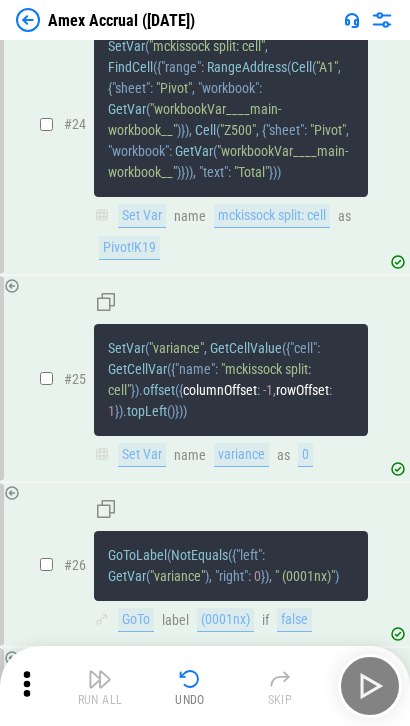 click on "Cell" at bounding box center (205, 130) 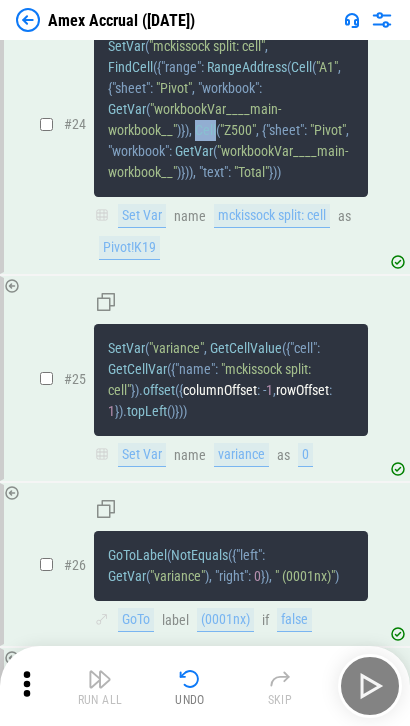 click on "Cell" at bounding box center [205, 130] 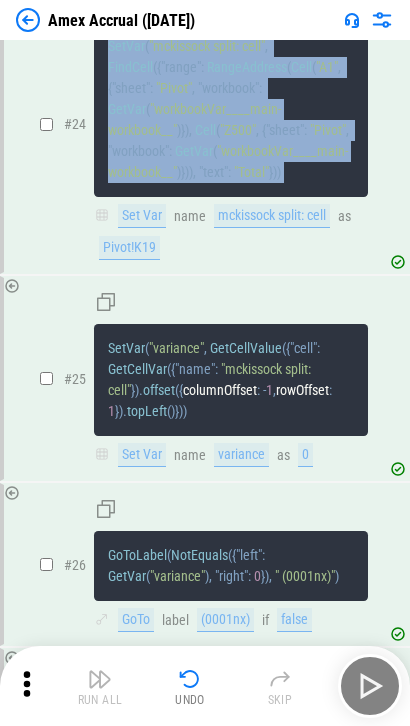 click on "Cell" at bounding box center (205, 130) 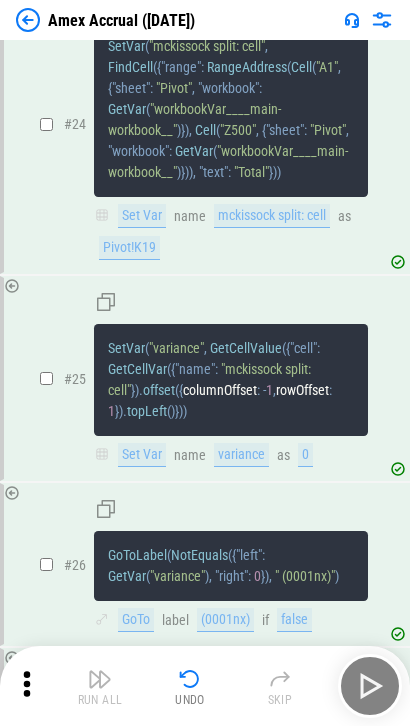 click on "SetVar ( "mckissock split: cell" ,   FindCell ( { "range" :   RangeAddress ( Cell ( "A1" ,   { "sheet" :   "Pivot" ,   "workbook" :   GetVar ( "workbookVar____main-workbook__" ) } ) ,   Cell ( "Z500" ,   { "sheet" :   "Pivot" ,   "workbook" :   GetVar ( "workbookVar____main-workbook__" ) } ) ) ,   "text" :   "Total" } ) )" at bounding box center [231, 109] 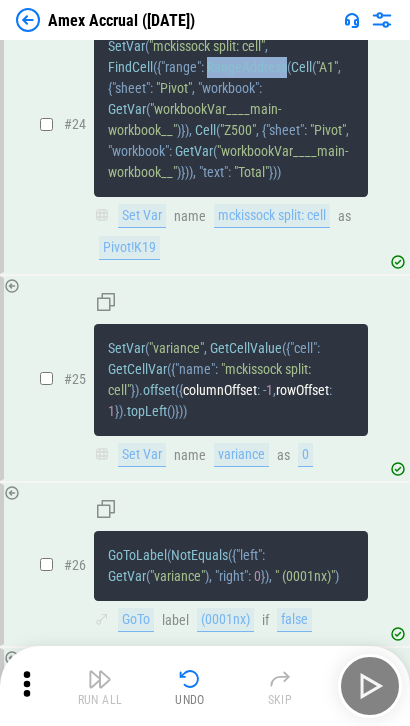 click on "RangeAddress" at bounding box center (247, 67) 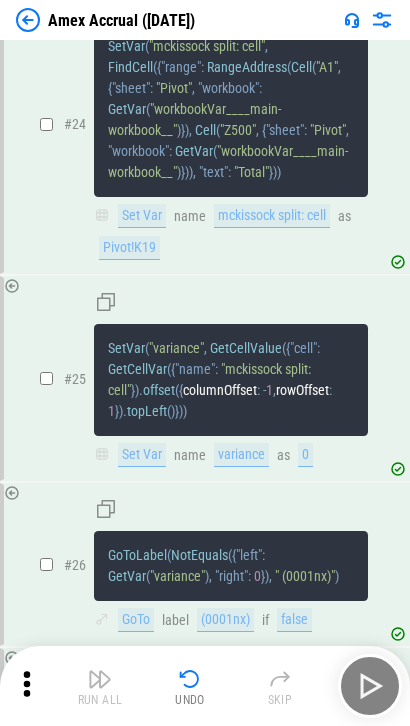 click on ""mckissock split: cell"" at bounding box center (207, 46) 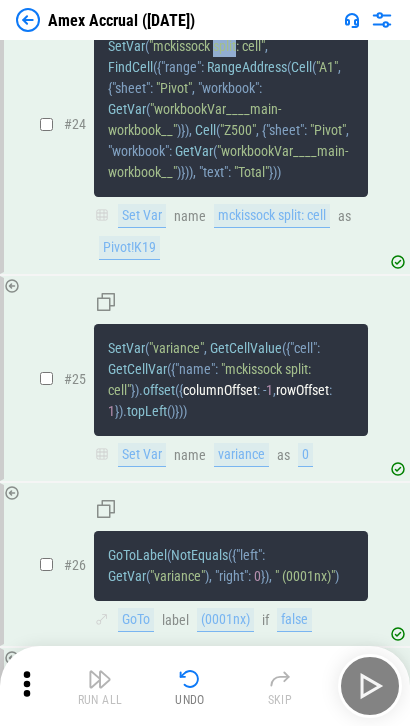 click on ""mckissock split: cell"" at bounding box center (207, 46) 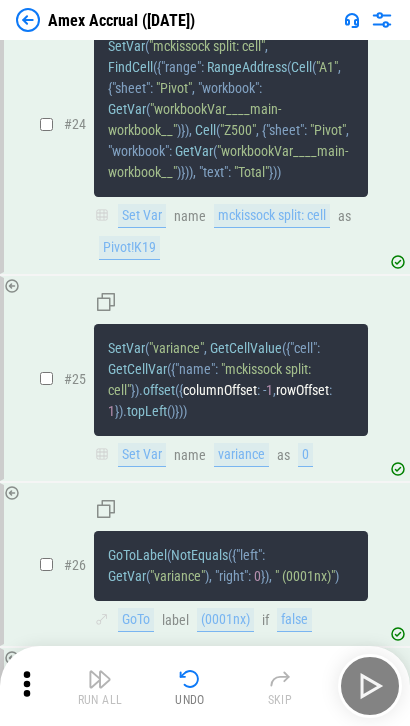 click on "SetVar ( "mckissock split: cell" ,   FindCell ( { "range" :   RangeAddress ( Cell ( "A1" ,   { "sheet" :   "Pivot" ,   "workbook" :   GetVar ( "workbookVar____main-workbook__" ) } ) ,   Cell ( "Z500" ,   { "sheet" :   "Pivot" ,   "workbook" :   GetVar ( "workbookVar____main-workbook__" ) } ) ) ,   "text" :   "Total" } ) )" at bounding box center [231, 109] 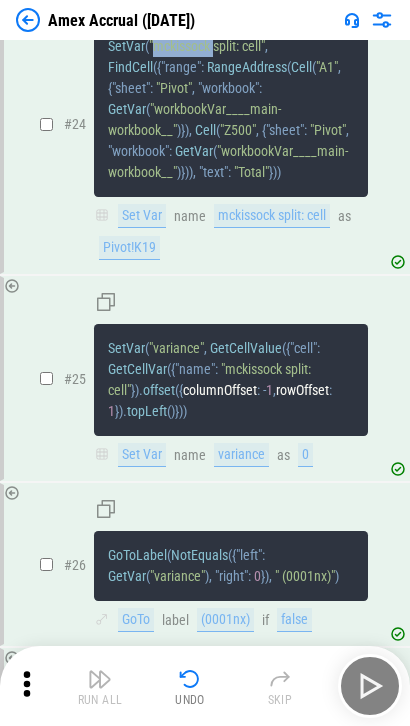 click on ""mckissock split: cell"" at bounding box center [207, 46] 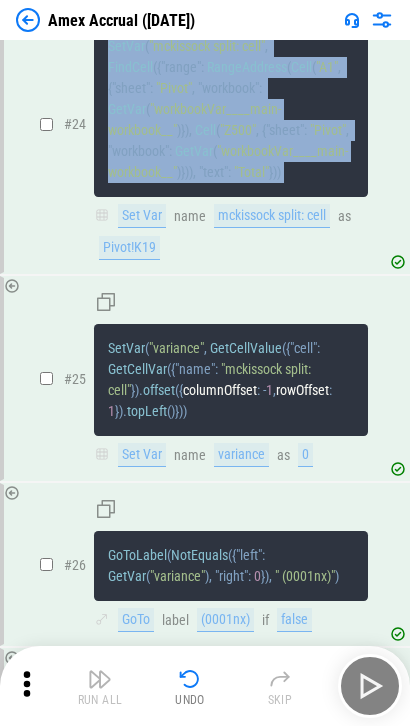 click on ""mckissock split: cell"" at bounding box center (207, 46) 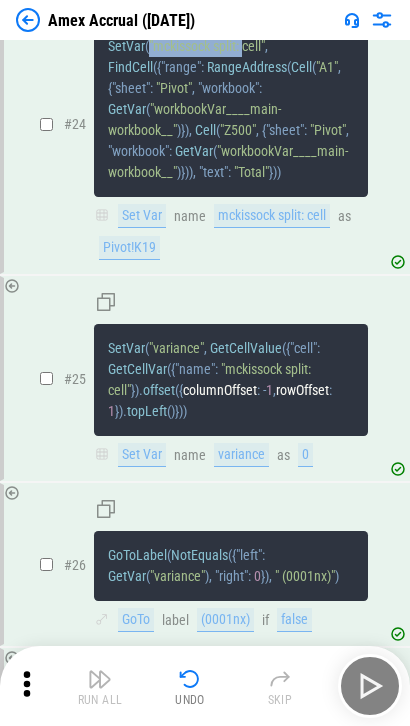 drag, startPoint x: 158, startPoint y: 115, endPoint x: 246, endPoint y: 111, distance: 88.09086 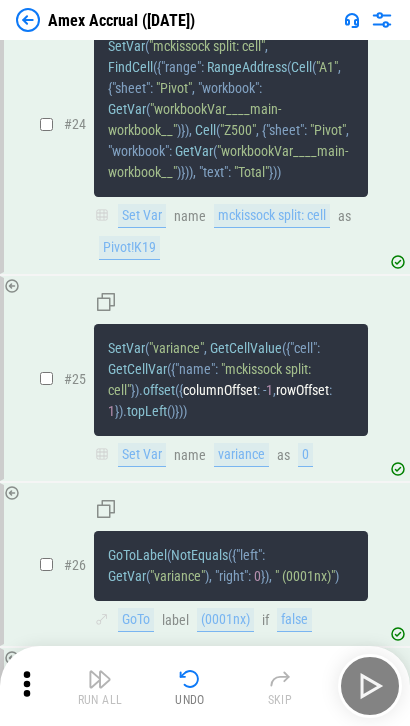 click on "}" at bounding box center [271, 172] 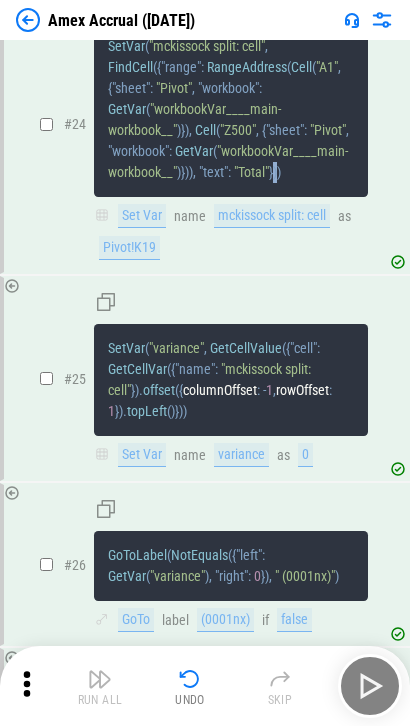 click on "}" at bounding box center [271, 172] 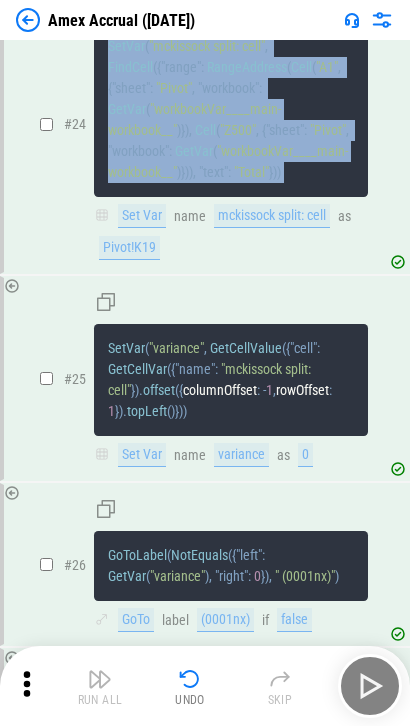 click on "}" at bounding box center (271, 172) 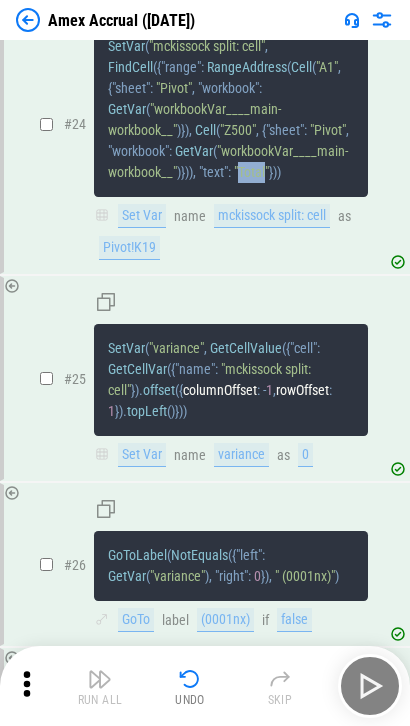 click on "SetVar ( "mckissock split: cell" ,   FindCell ( { "range" :   RangeAddress ( Cell ( "A1" ,   { "sheet" :   "Pivot" ,   "workbook" :   GetVar ( "workbookVar____main-workbook__" ) } ) ,   Cell ( "Z500" ,   { "sheet" :   "Pivot" ,   "workbook" :   GetVar ( "workbookVar____main-workbook__" ) } ) ) ,   "text" :   "Total" } ) )" at bounding box center [231, 109] 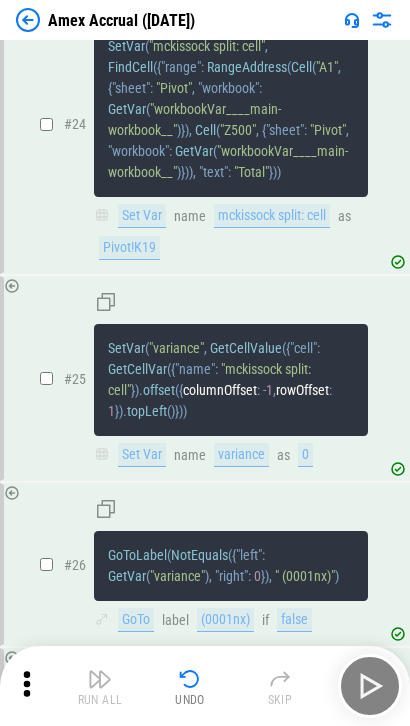 click on "SetVar ( "mckissock split: cell" ,   FindCell ( { "range" :   RangeAddress ( Cell ( "A1" ,   { "sheet" :   "Pivot" ,   "workbook" :   GetVar ( "workbookVar____main-workbook__" ) } ) ,   Cell ( "Z500" ,   { "sheet" :   "Pivot" ,   "workbook" :   GetVar ( "workbookVar____main-workbook__" ) } ) ) ,   "text" :   "Total" } ) )" at bounding box center (231, 109) 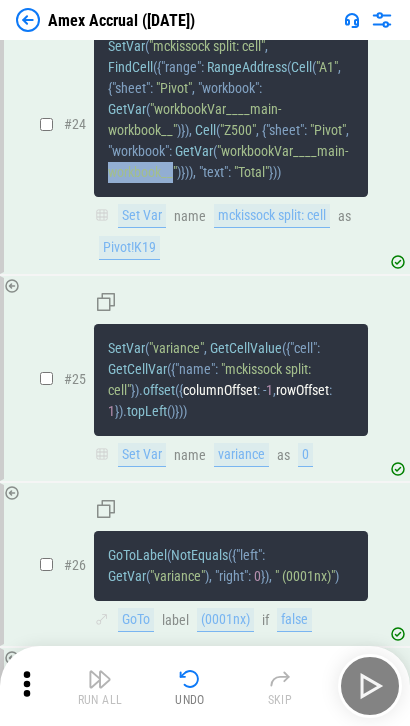click on "SetVar ( "mckissock split: cell" ,   FindCell ( { "range" :   RangeAddress ( Cell ( "A1" ,   { "sheet" :   "Pivot" ,   "workbook" :   GetVar ( "workbookVar____main-workbook__" ) } ) ,   Cell ( "Z500" ,   { "sheet" :   "Pivot" ,   "workbook" :   GetVar ( "workbookVar____main-workbook__" ) } ) ) ,   "text" :   "Total" } ) )" at bounding box center (231, 109) 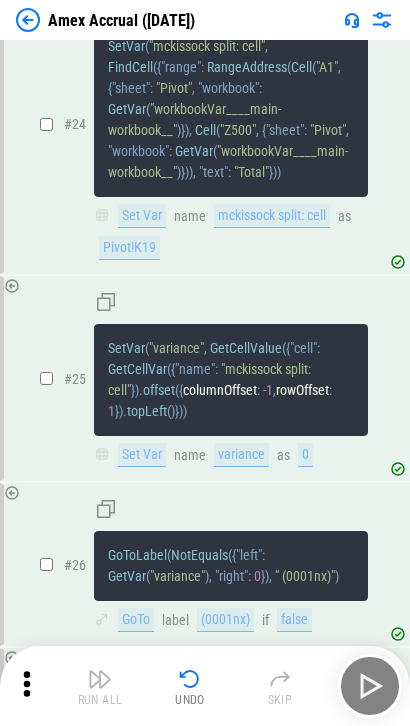 click on "Set Var" at bounding box center [142, 216] 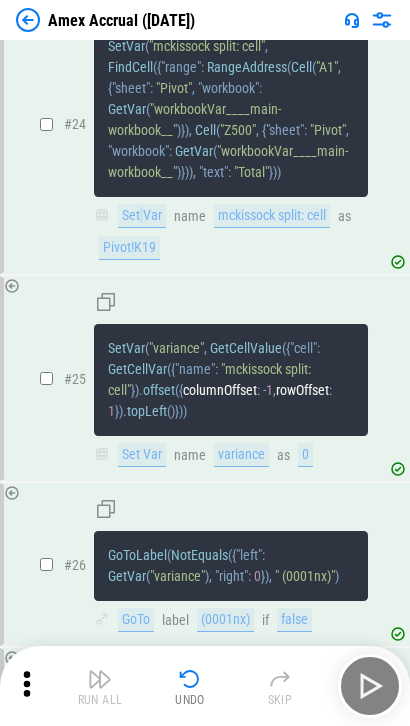 drag, startPoint x: 138, startPoint y: 314, endPoint x: 130, endPoint y: 346, distance: 32.984844 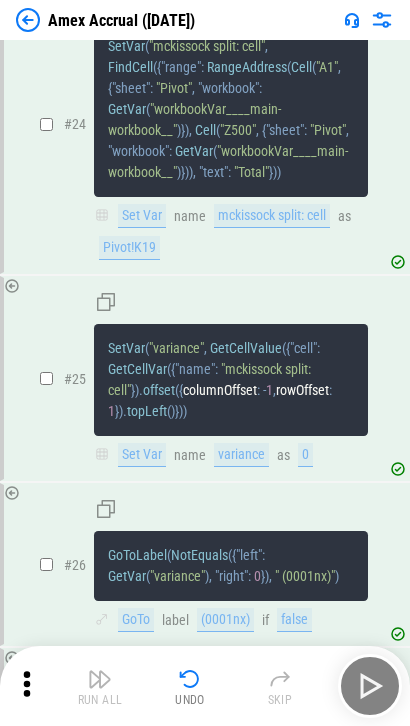 click on "Pivot!K19" at bounding box center [129, 248] 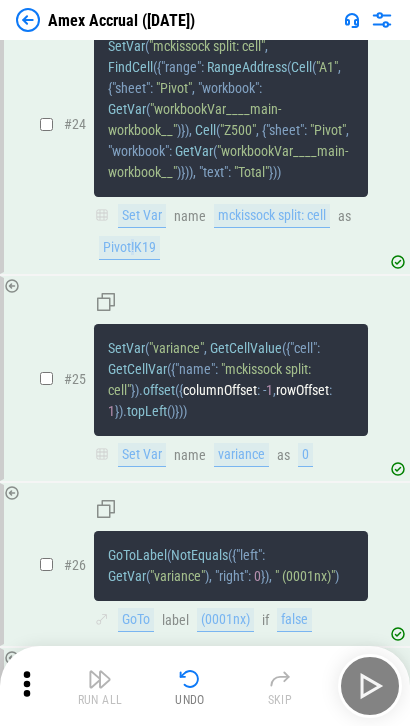 click on "Pivot!K19" at bounding box center [129, 248] 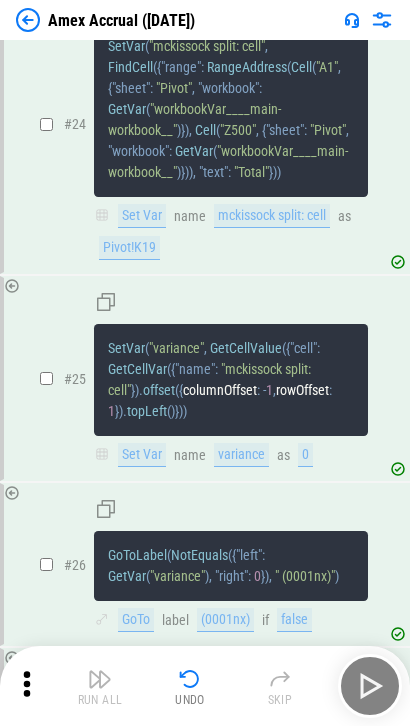 click on "mckissock split: cell" at bounding box center [272, 216] 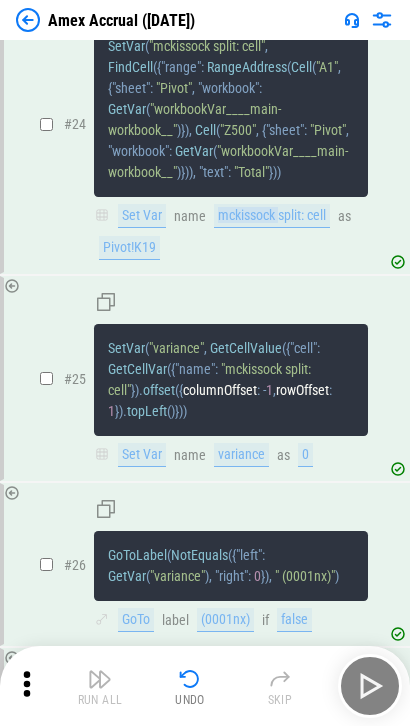 click on "mckissock split: cell" at bounding box center (272, 216) 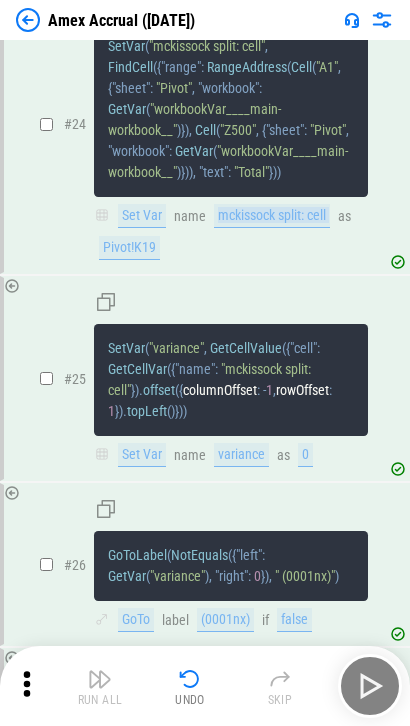 click on "mckissock split: cell" at bounding box center (272, 216) 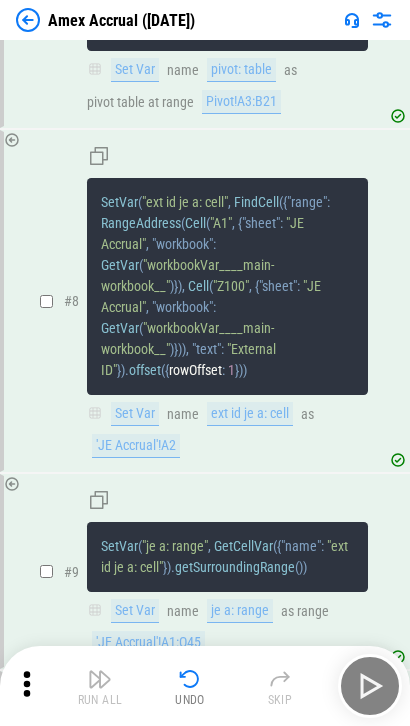 scroll, scrollTop: 0, scrollLeft: 0, axis: both 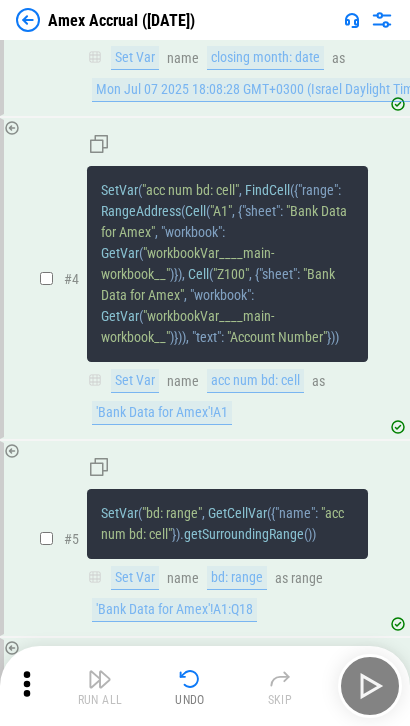 click on "'Bank Data for Amex'!A1" at bounding box center (162, 413) 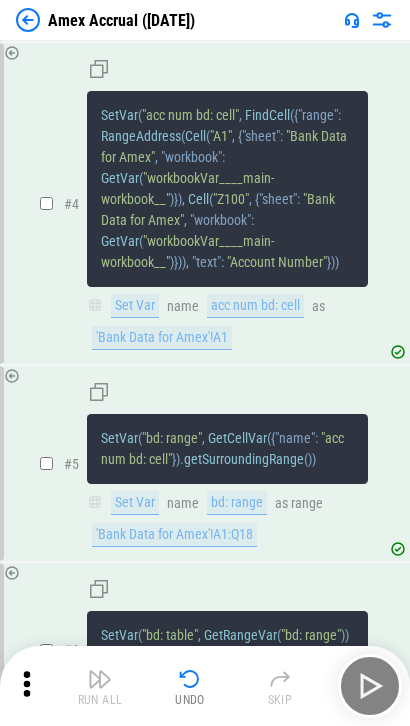 scroll, scrollTop: 900, scrollLeft: 0, axis: vertical 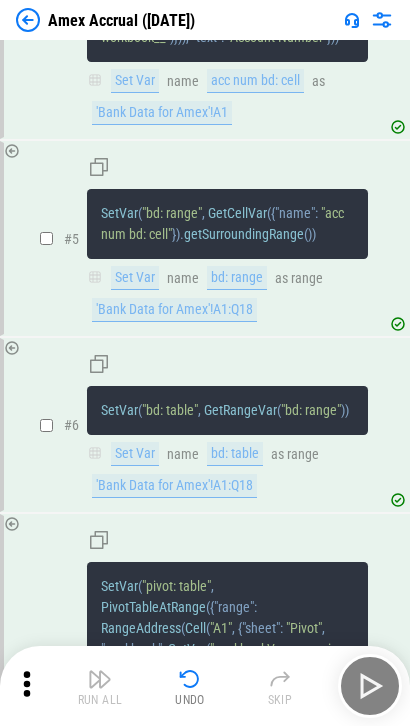 click on "'Bank Data for Amex'!A1:Q18" at bounding box center (174, 310) 